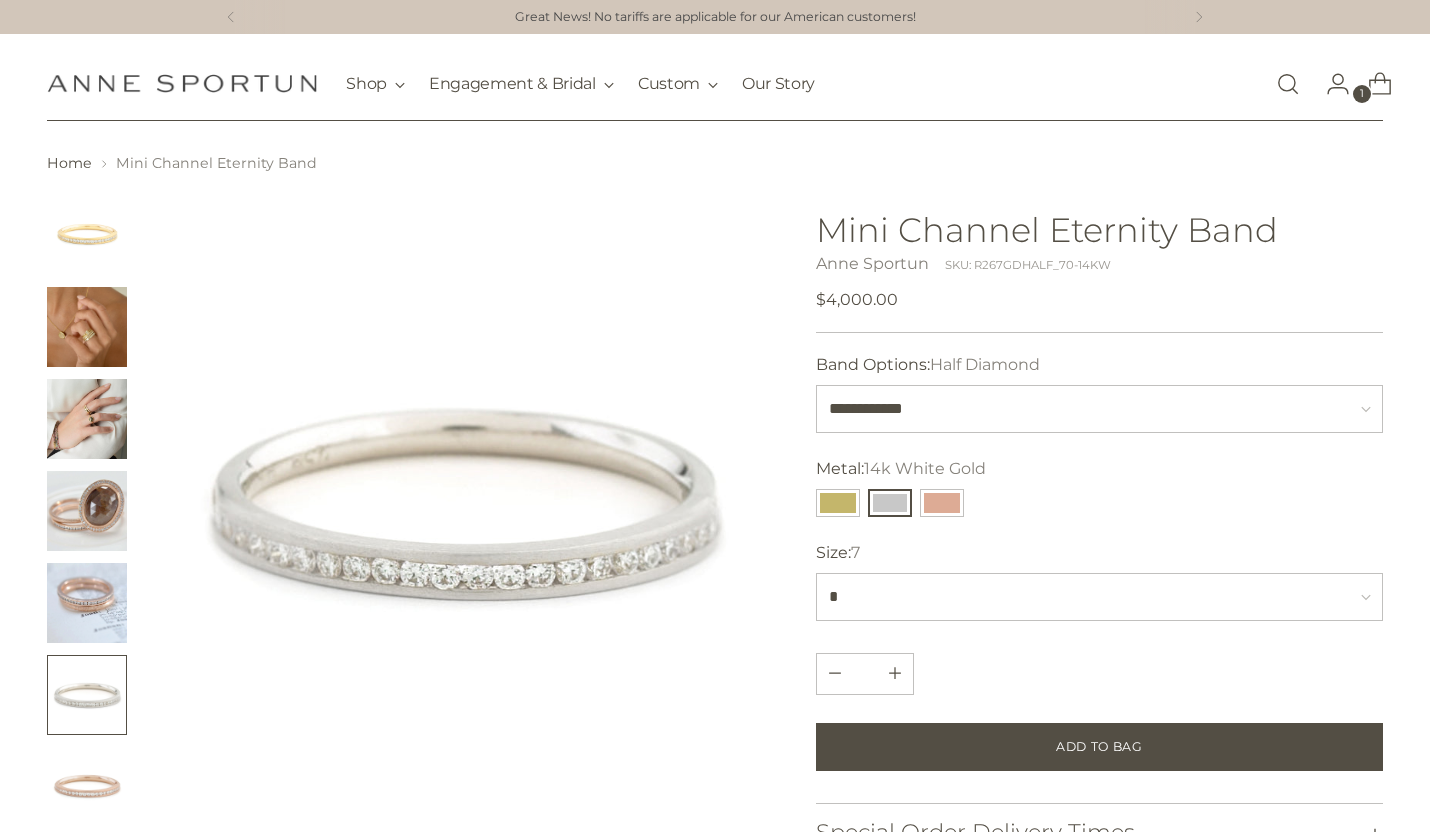 scroll, scrollTop: 0, scrollLeft: 0, axis: both 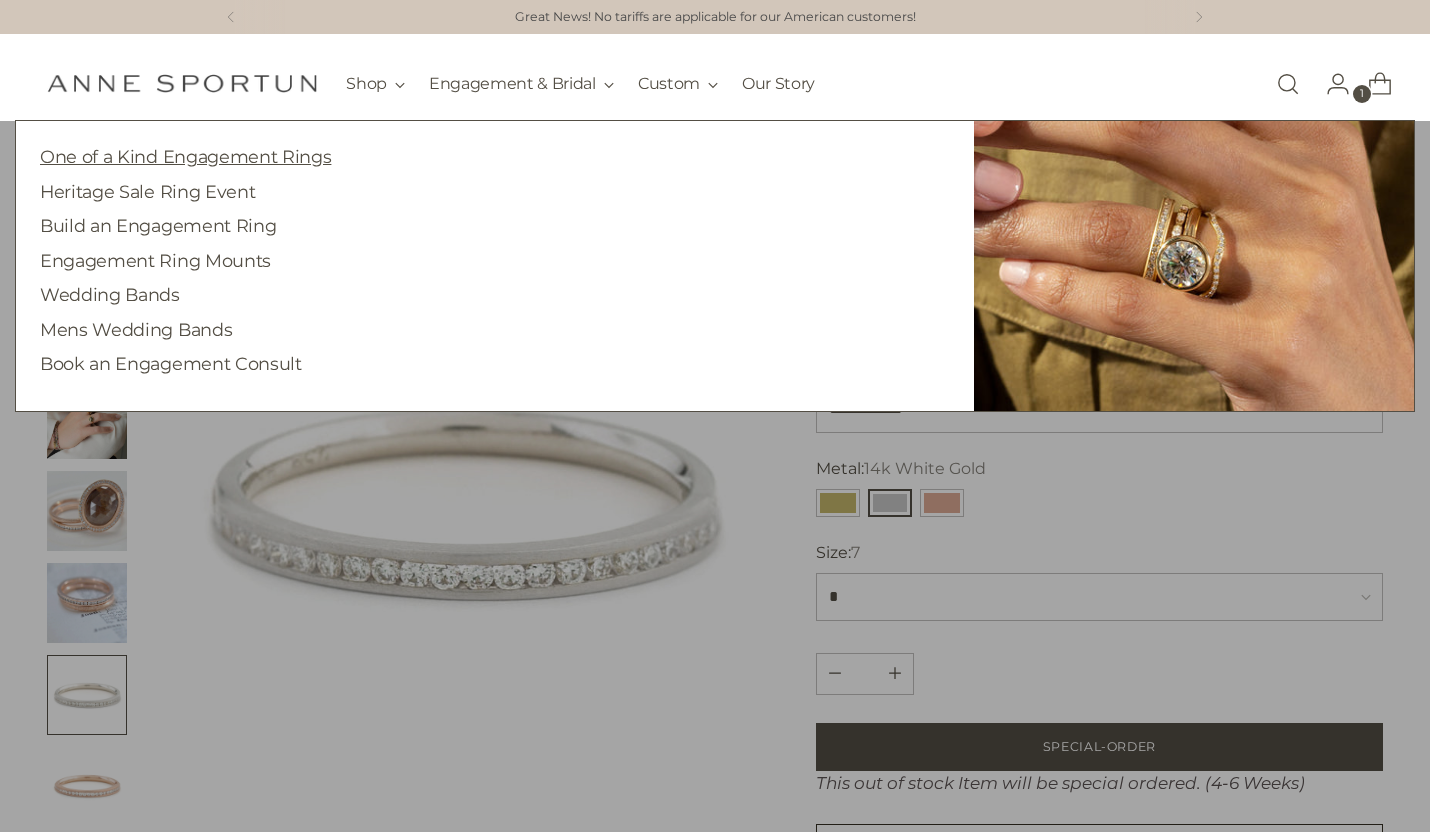 click on "One of a Kind Engagement Rings" at bounding box center (185, 156) 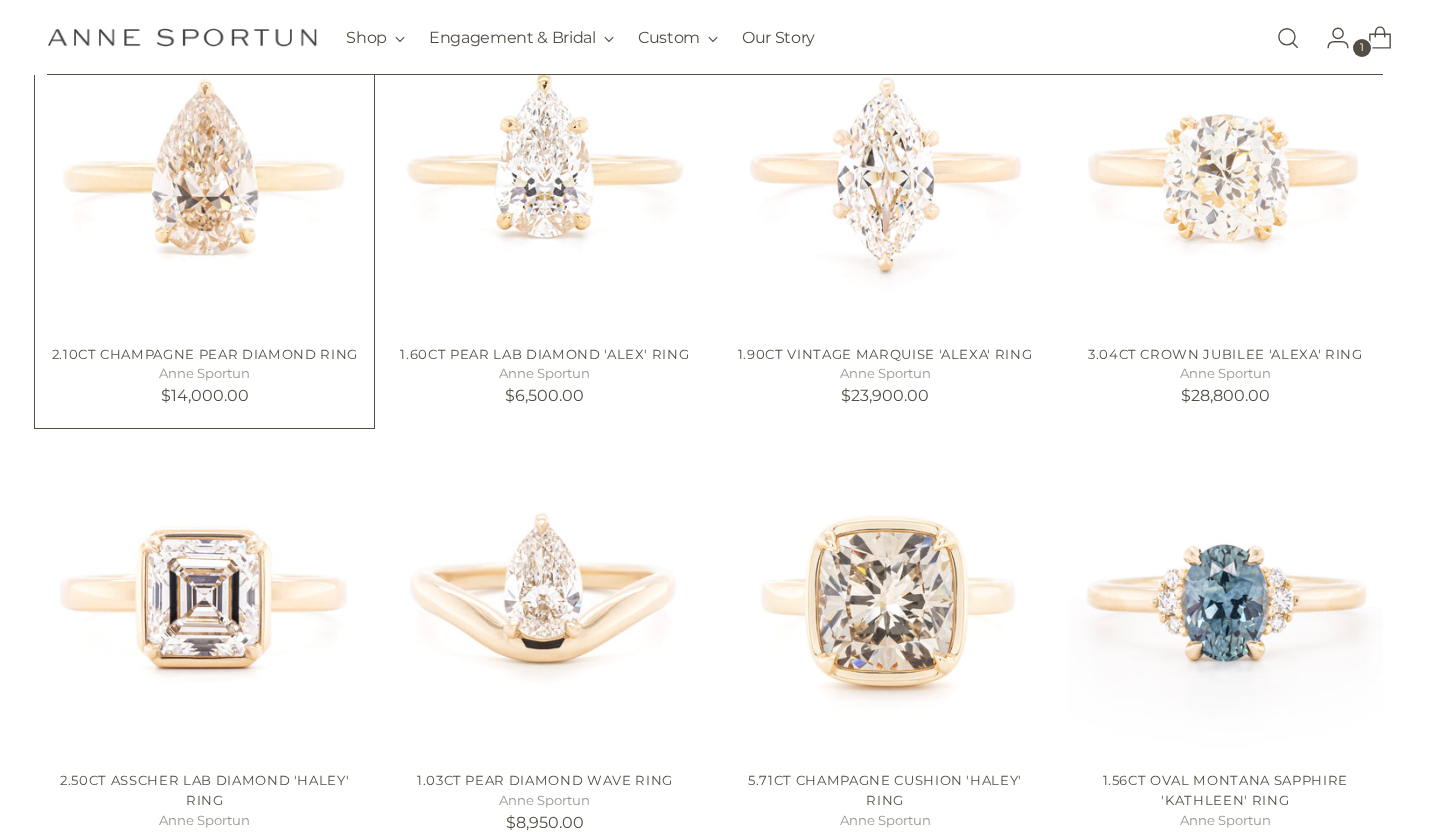 scroll, scrollTop: 673, scrollLeft: 0, axis: vertical 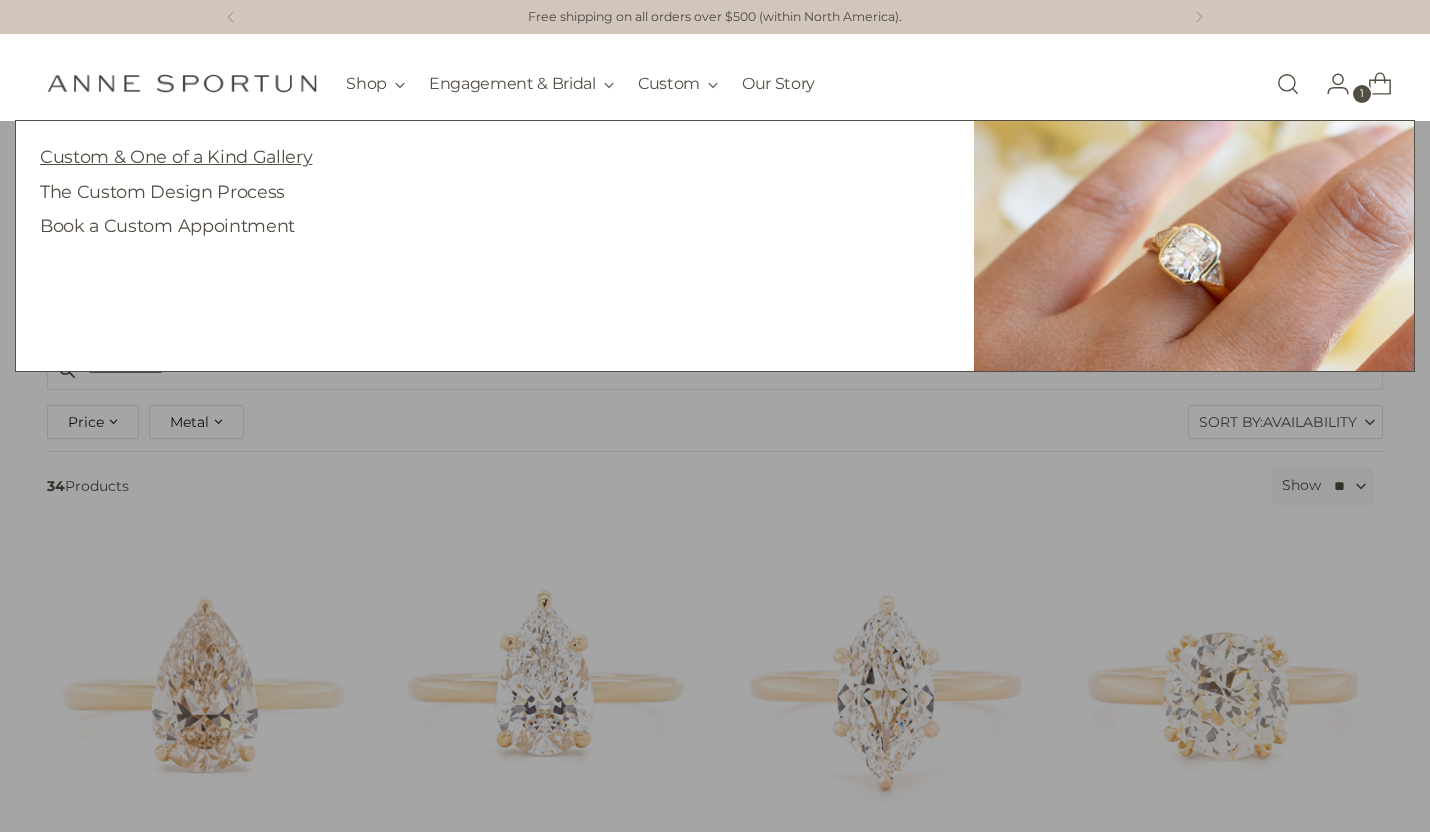 click on "Custom & One of a Kind Gallery" at bounding box center (176, 156) 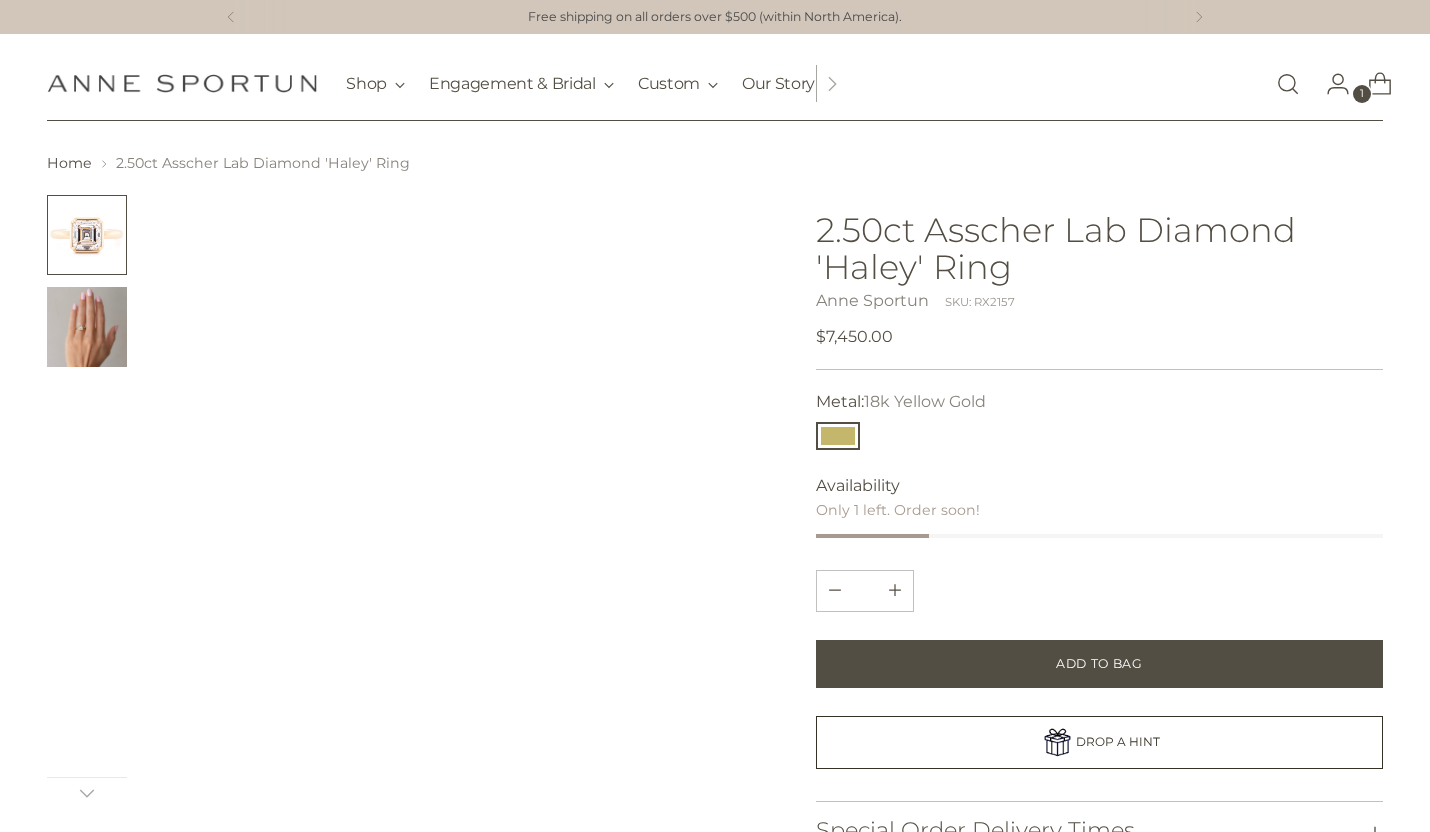 scroll, scrollTop: 0, scrollLeft: 0, axis: both 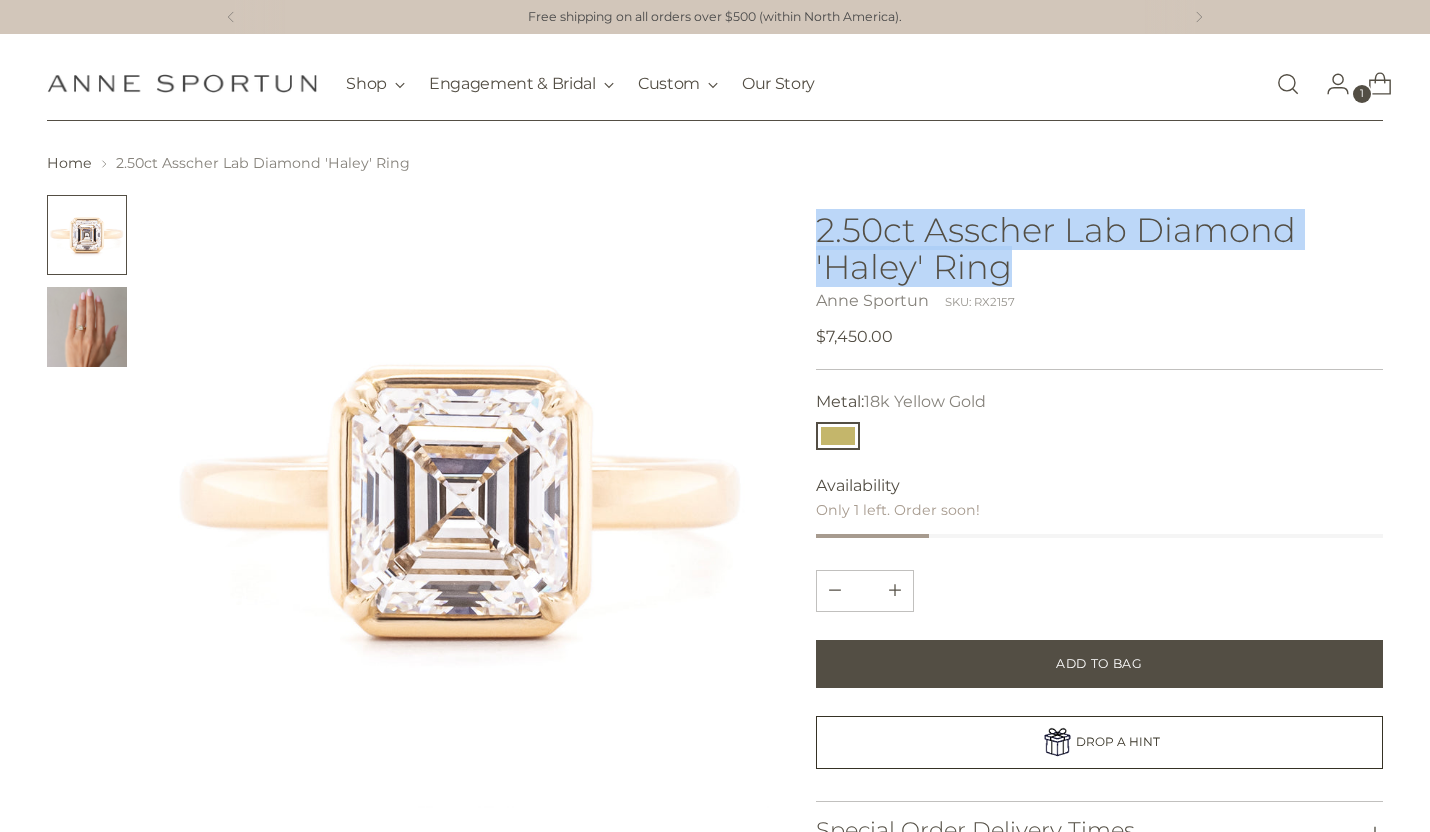 drag, startPoint x: 1053, startPoint y: 267, endPoint x: 805, endPoint y: 241, distance: 249.35918 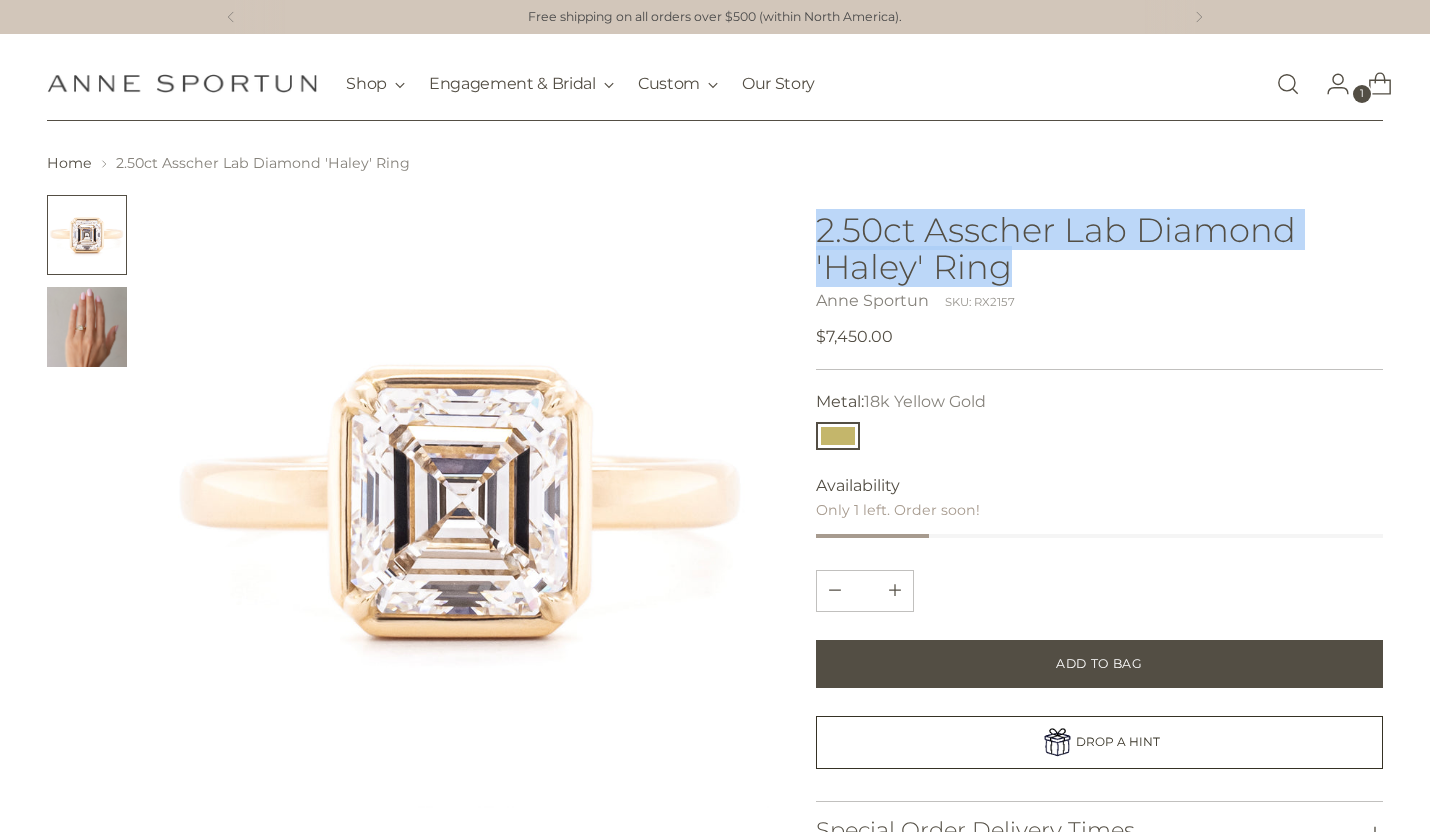 click on "Product Details" at bounding box center (715, 722) 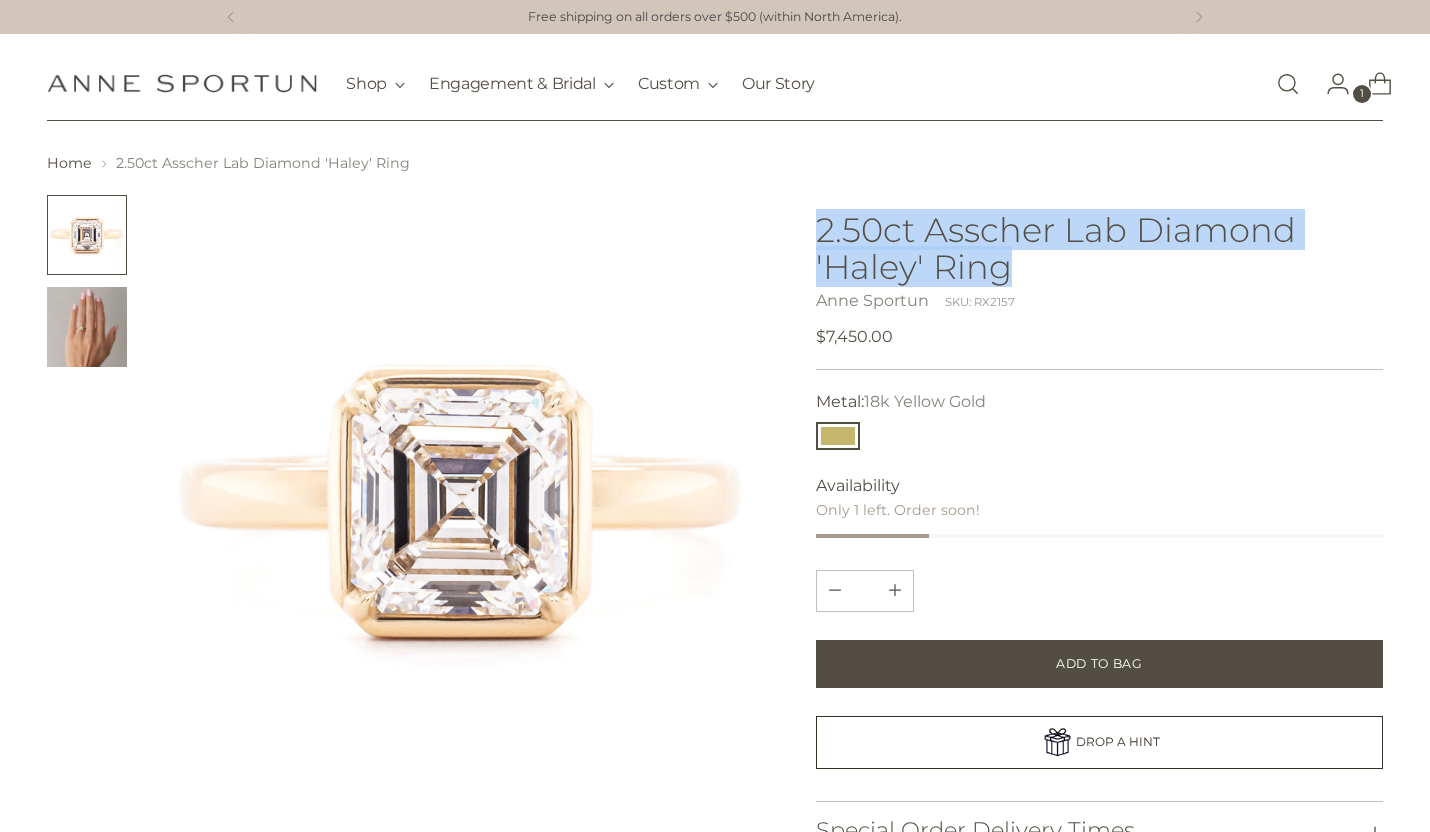copy on "2.50ct Asscher Lab Diamond 'Haley' Ring" 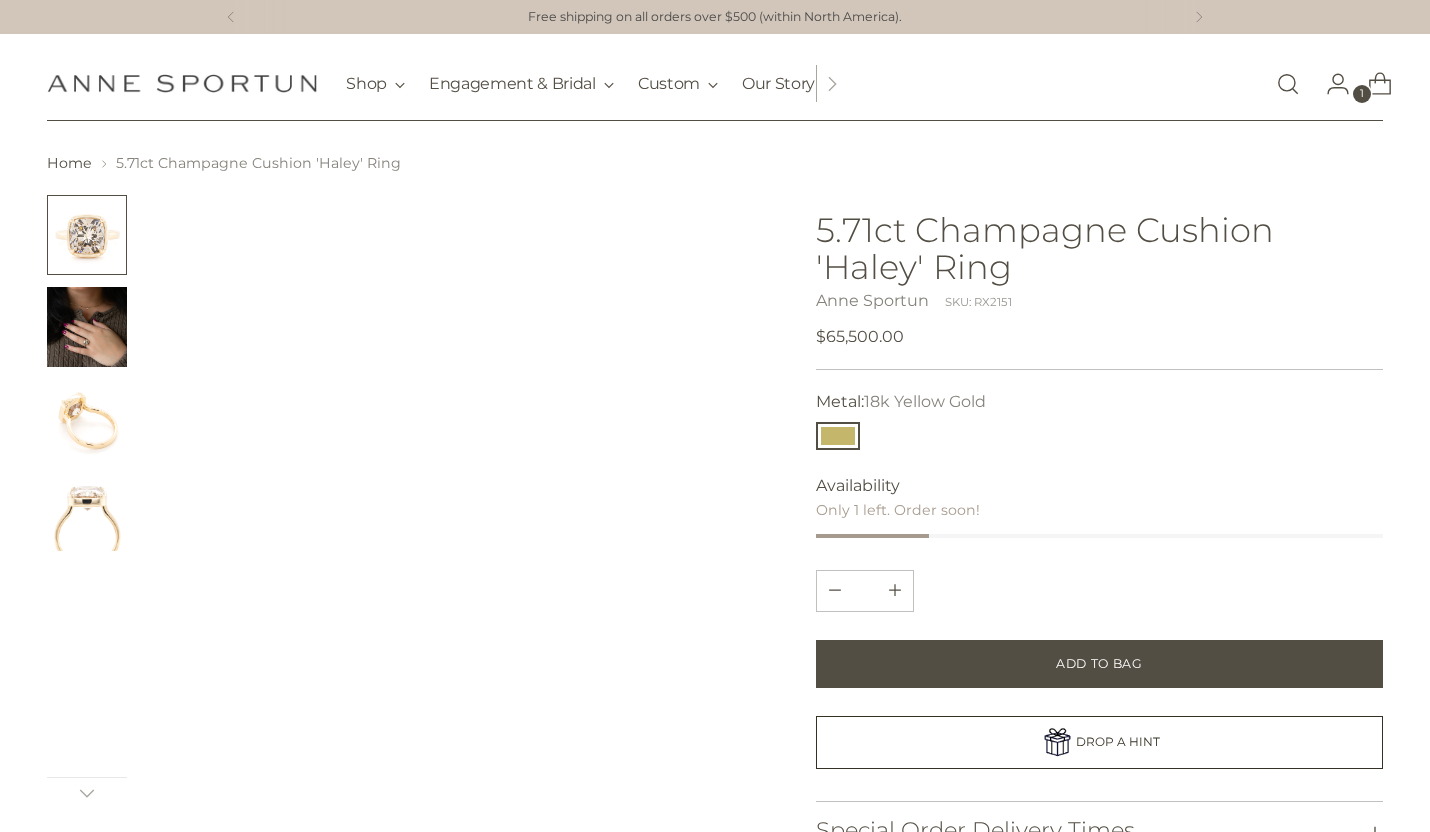 scroll, scrollTop: 0, scrollLeft: 0, axis: both 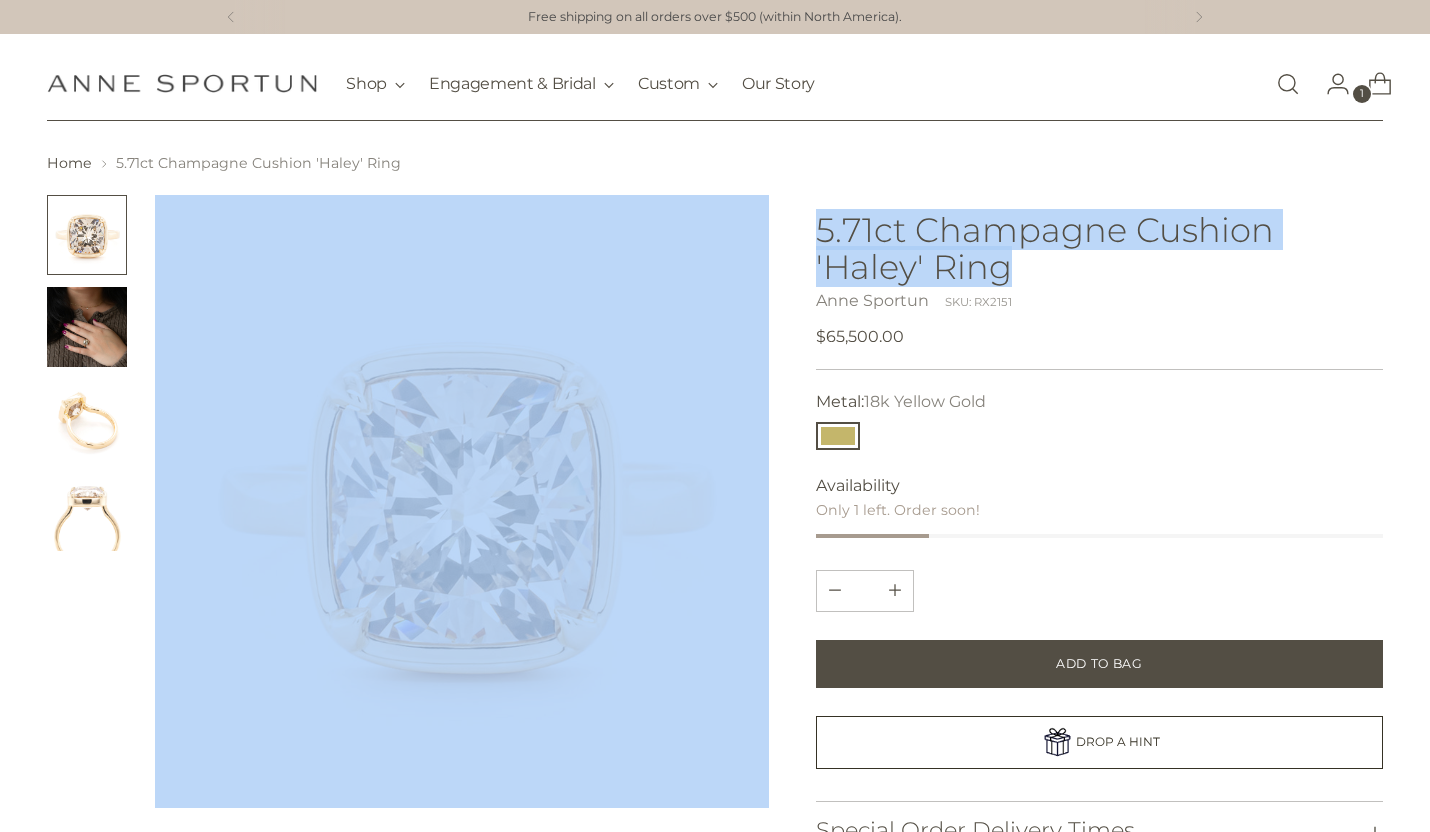 drag, startPoint x: 949, startPoint y: 248, endPoint x: 733, endPoint y: 195, distance: 222.40729 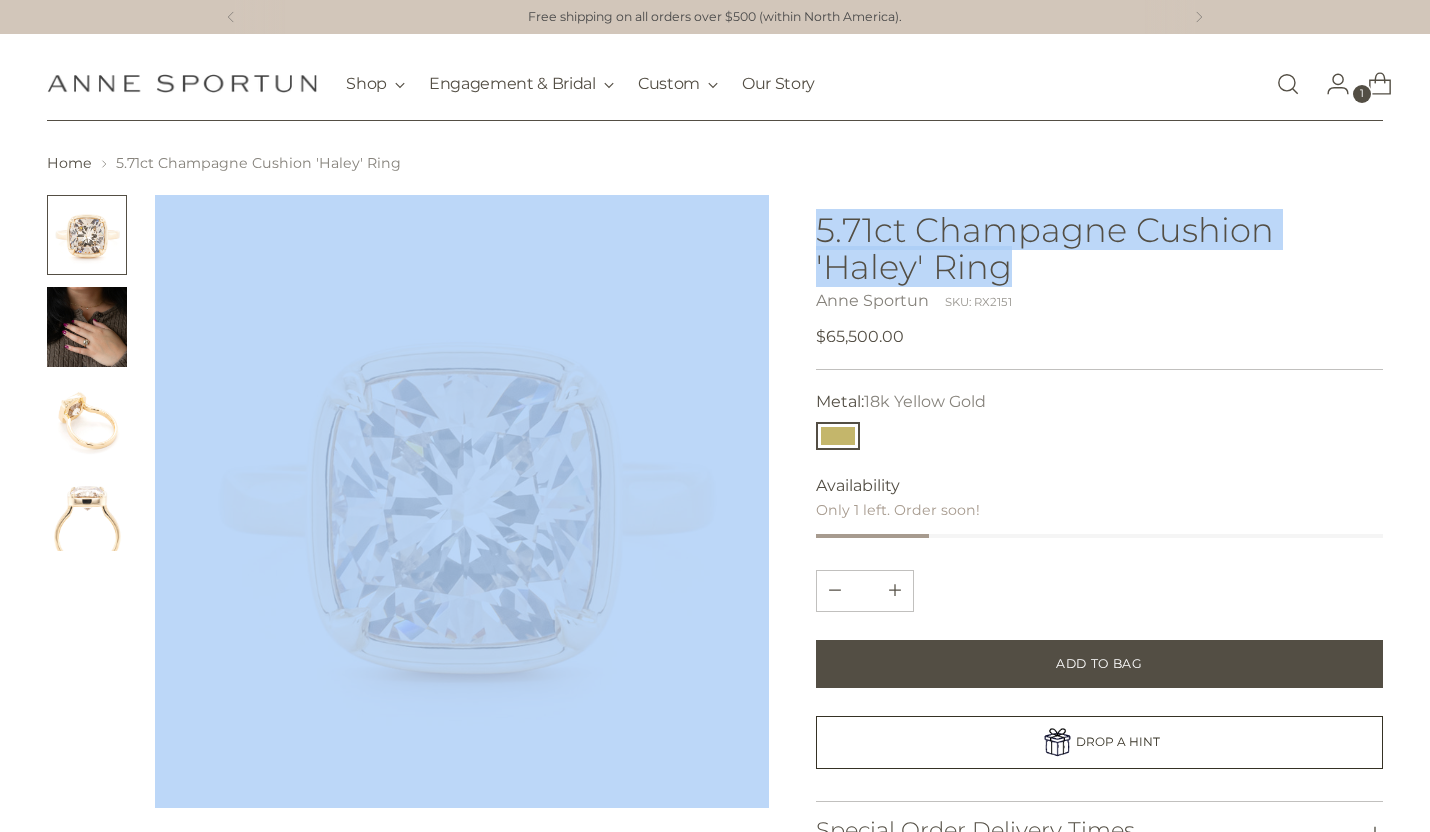 click at bounding box center [715, 714] 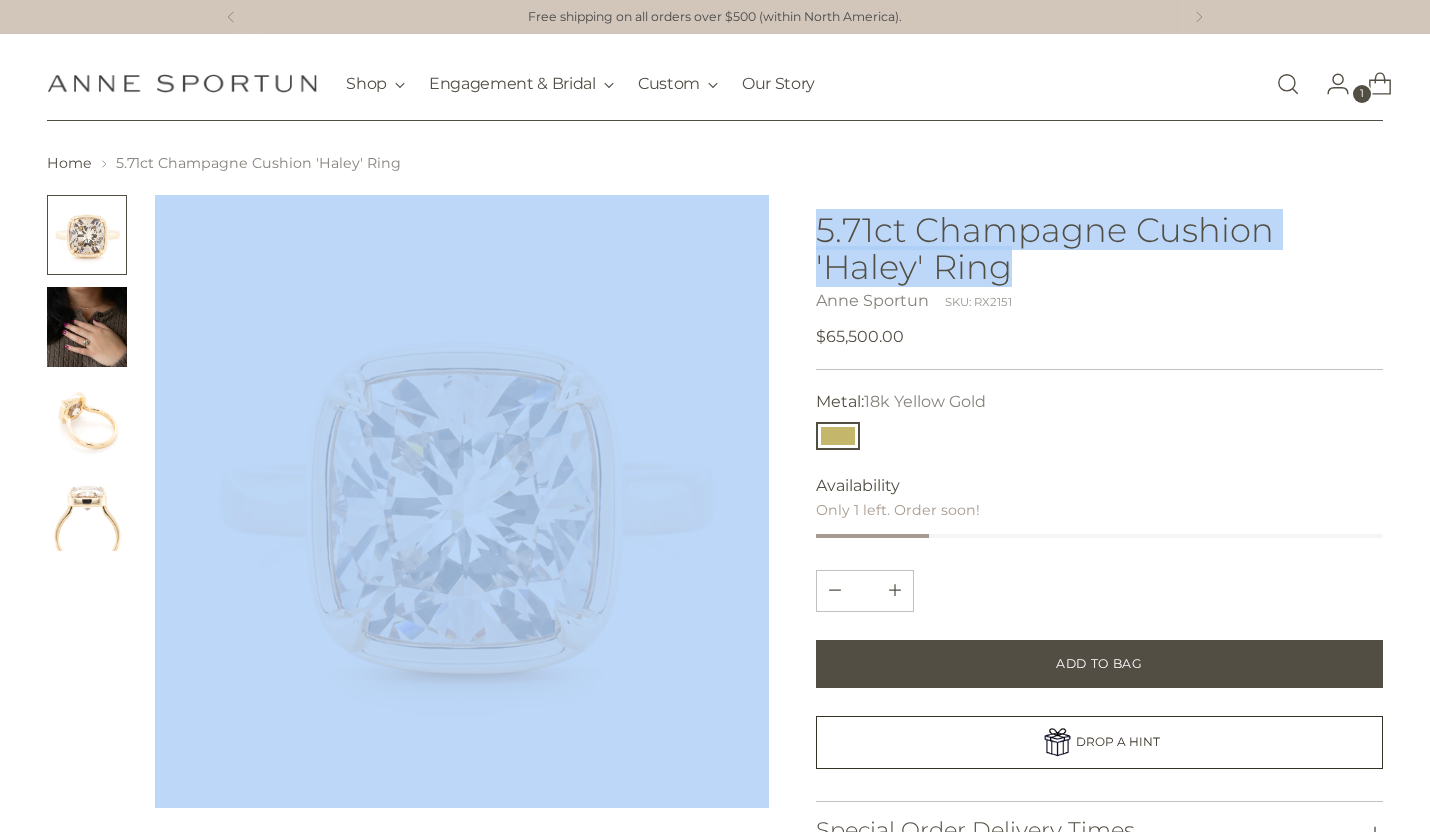 copy on "Product Details
A breathtaking Champagne diamond piece guaranteed to captivate and mesmerize. Featuring a very sizable, fancy light brown colored modified brilliant cut cushion diamond in the ever popular 'Haley' setting 18k yellow gold | High polish Large claw prongs  |  Dropped micro bezel | Open Shank 2.5mm x 1.5mm Comfort fit band Diamond: 5.71ct M odified brilliant cut cushion Color: Fancy Light Brown |  Clarity: SI1 | Excellent Symmetry  Measures: 10.42mm x 10.06mm x 6.92mm Size 7 - Can be resized as requested
5.71ct Champagne Cushion 'Haley' Ring" 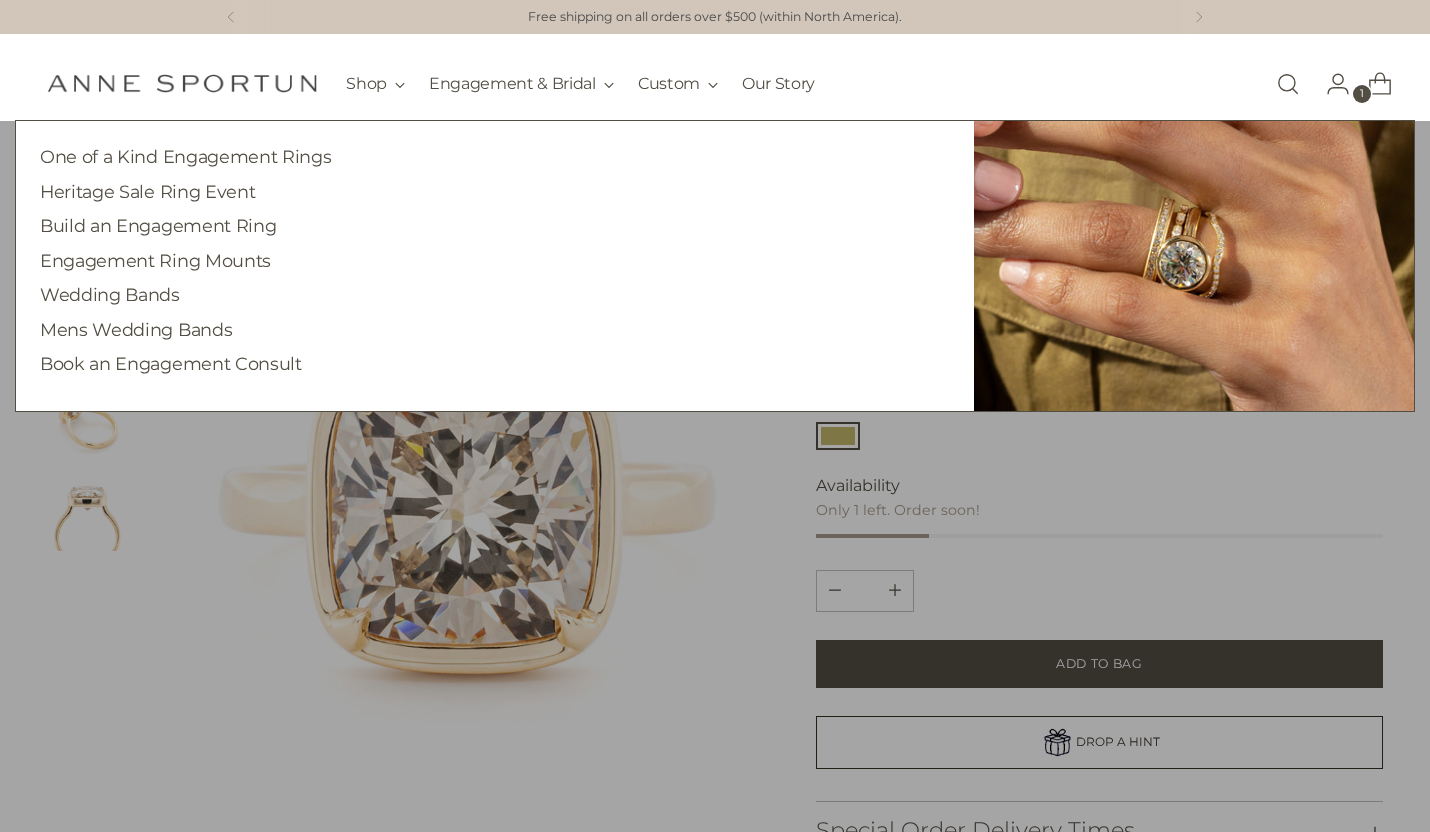 click on "Wedding Bands" at bounding box center [495, 295] 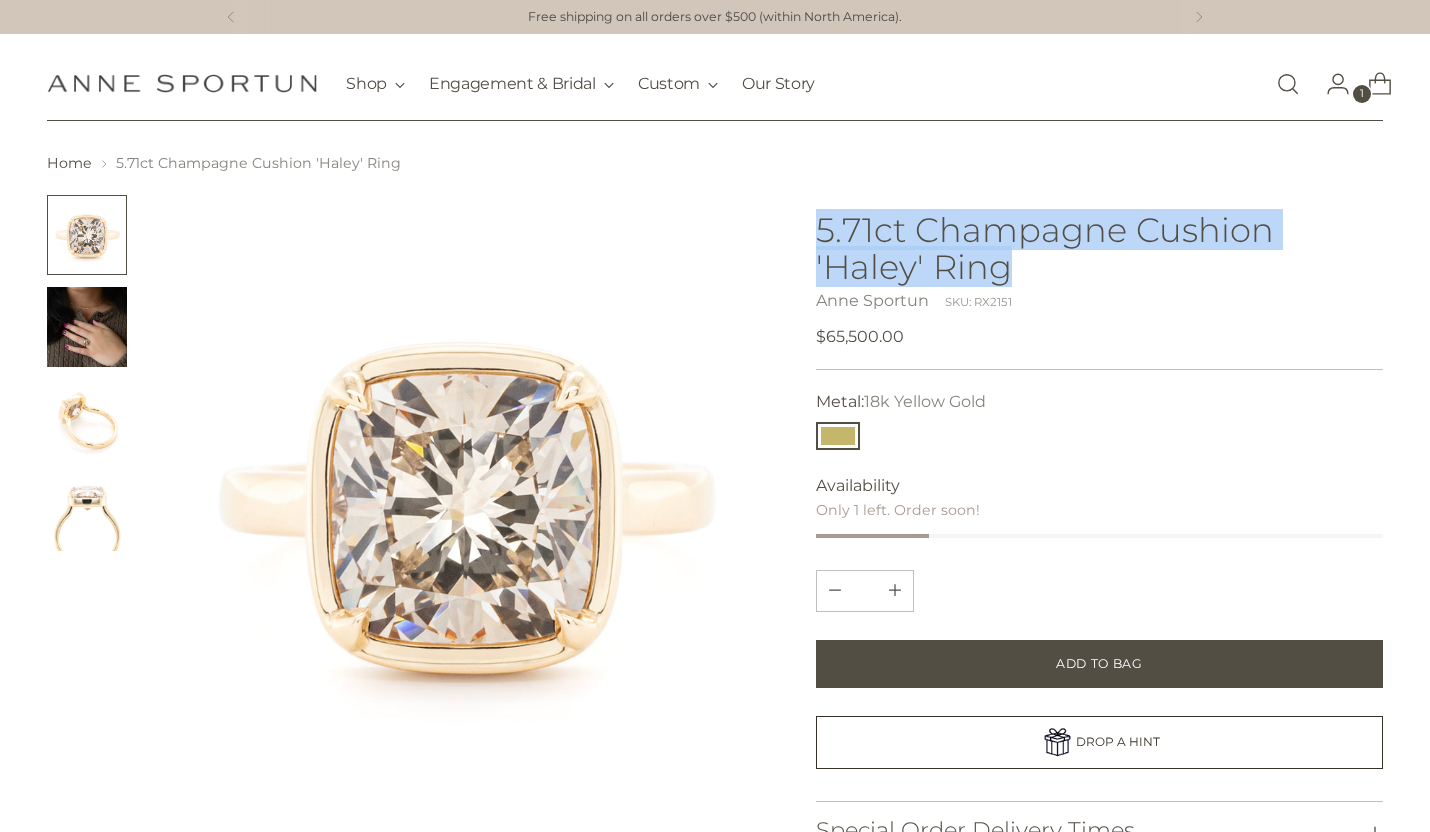 drag, startPoint x: 999, startPoint y: 277, endPoint x: 820, endPoint y: 238, distance: 183.19934 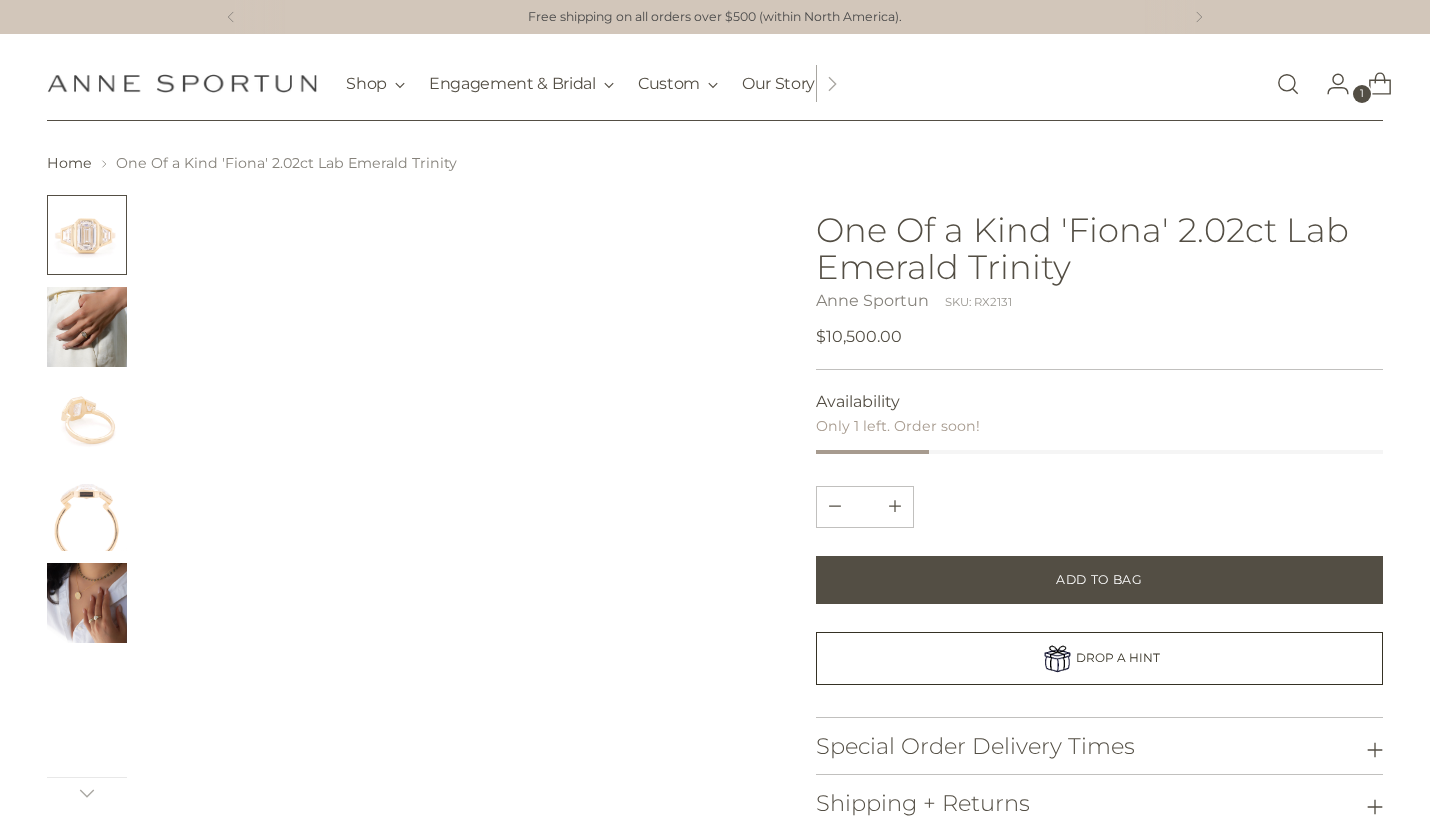 scroll, scrollTop: 0, scrollLeft: 0, axis: both 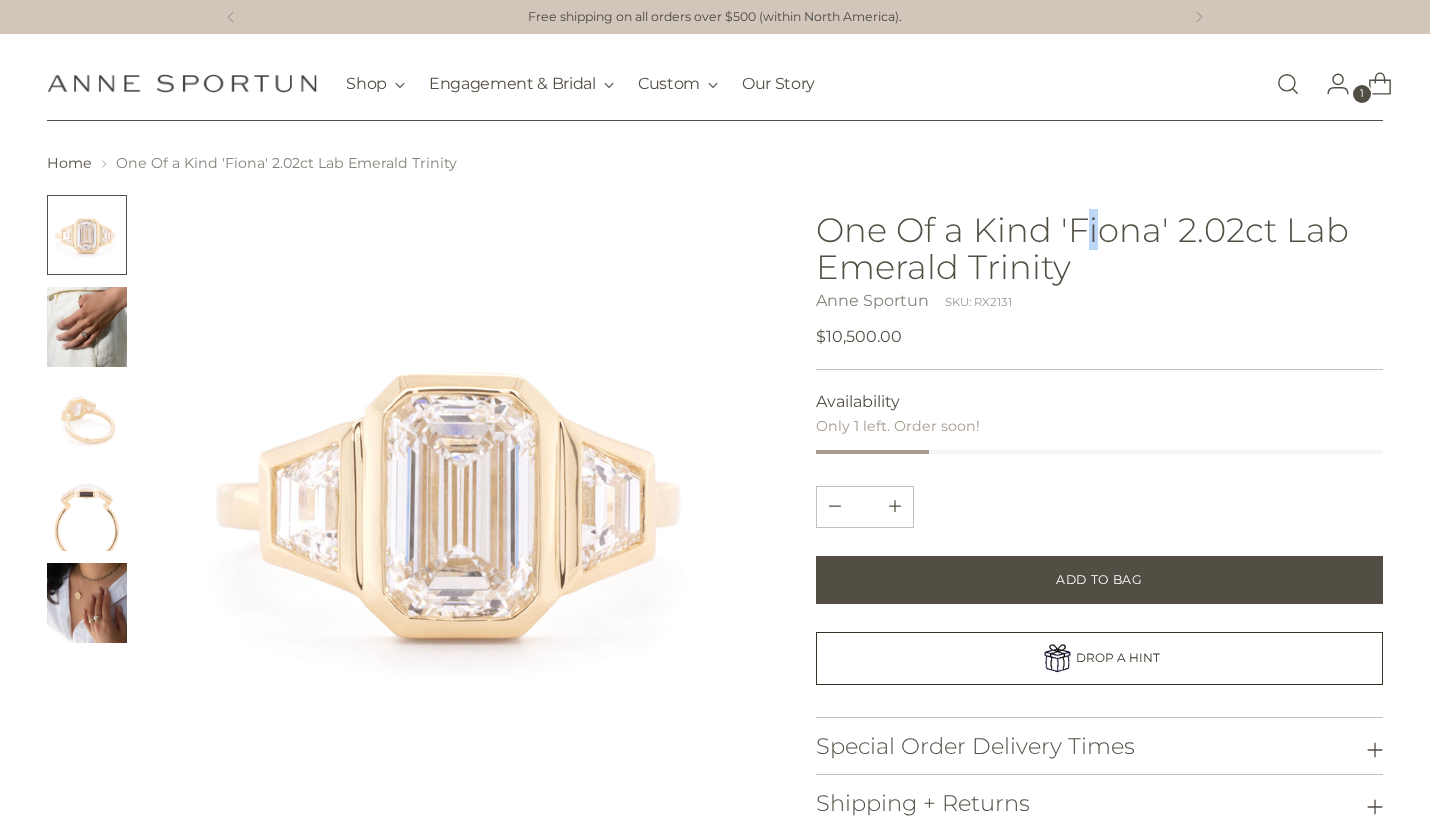 drag, startPoint x: 1097, startPoint y: 243, endPoint x: 1083, endPoint y: 243, distance: 14 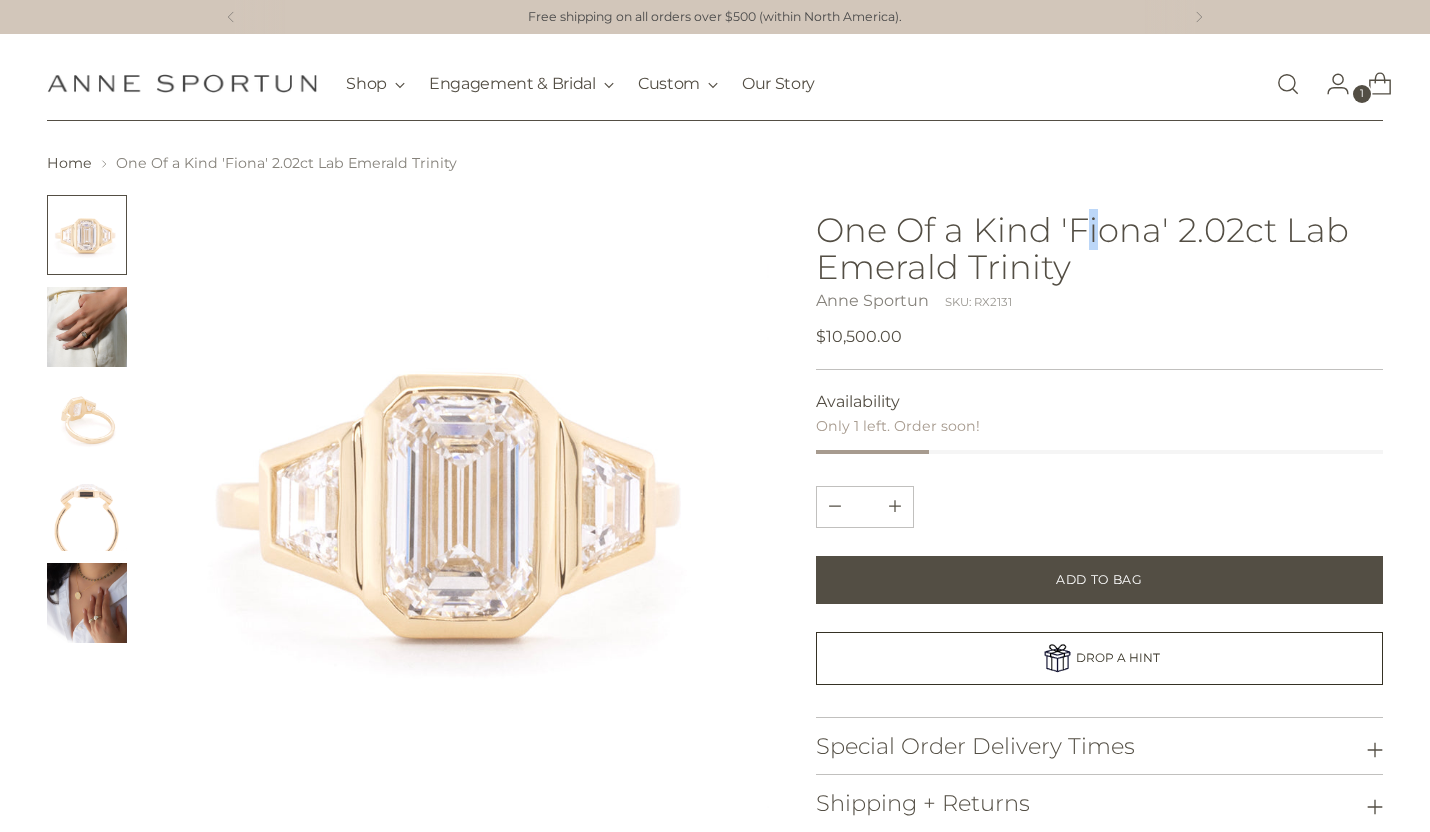 click on "One Of a Kind 'Fiona' 2.02ct Lab Emerald Trinity" at bounding box center (1099, 248) 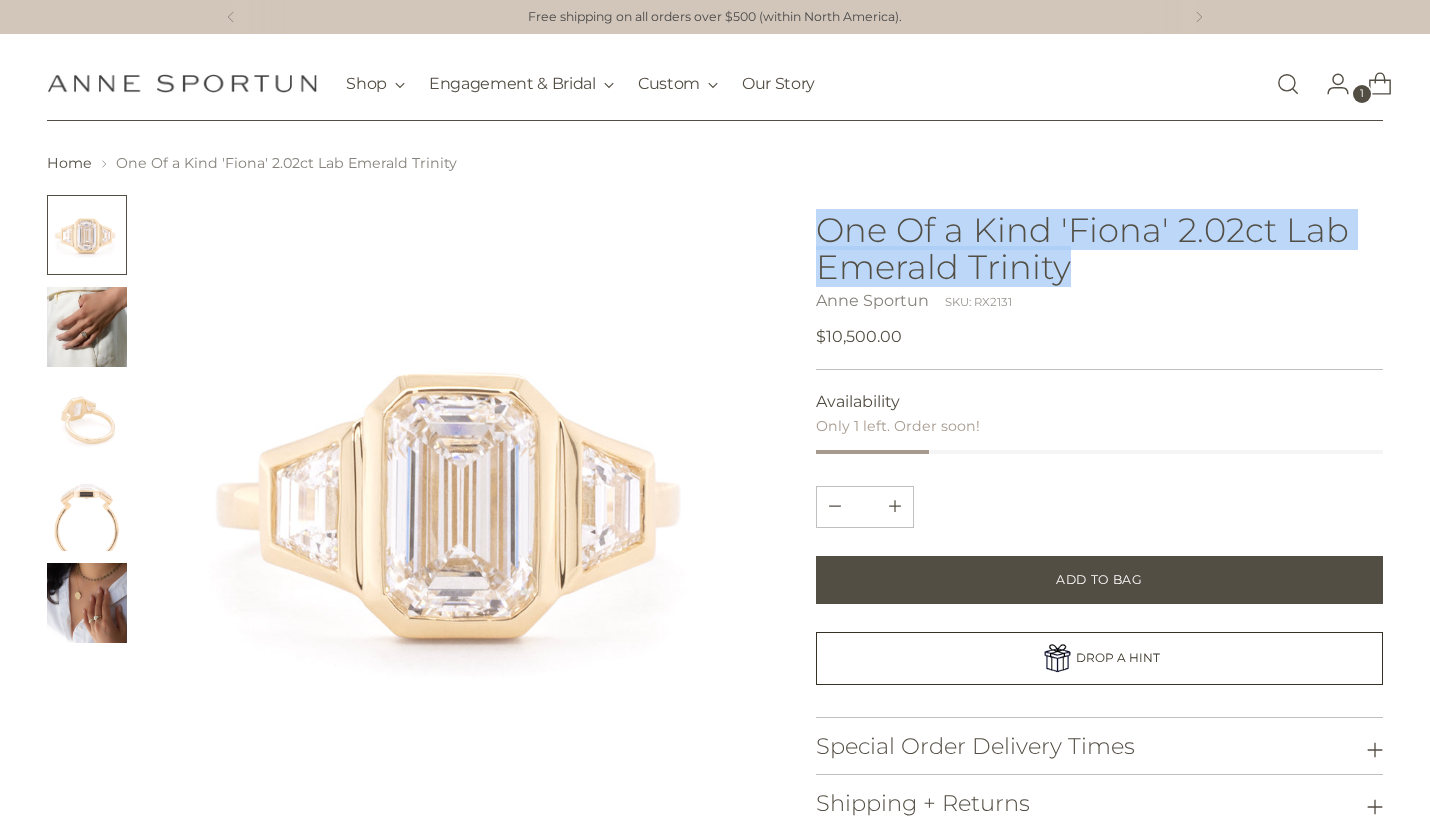 drag, startPoint x: 1083, startPoint y: 259, endPoint x: 804, endPoint y: 228, distance: 280.71695 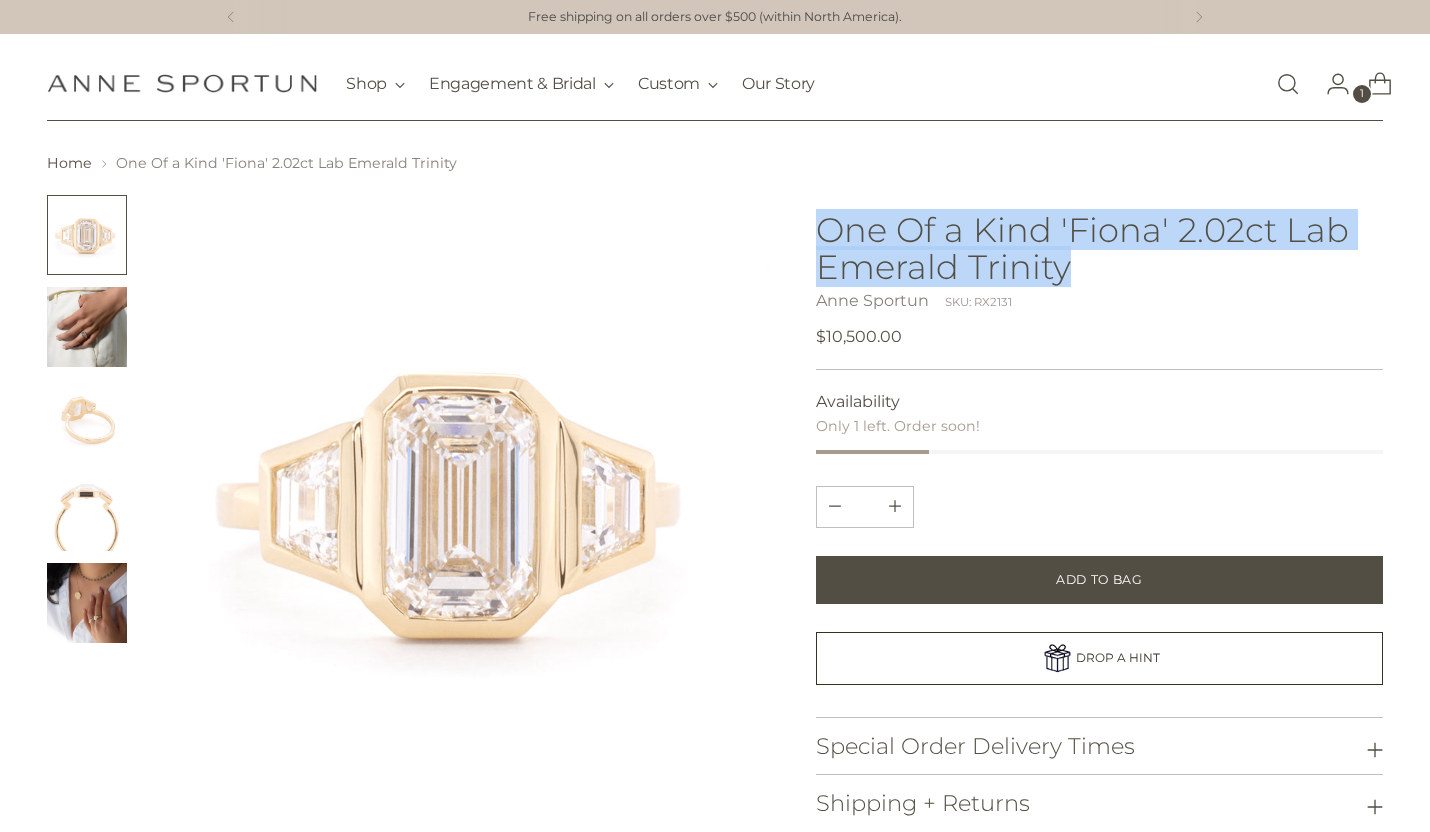click at bounding box center [715, 645] 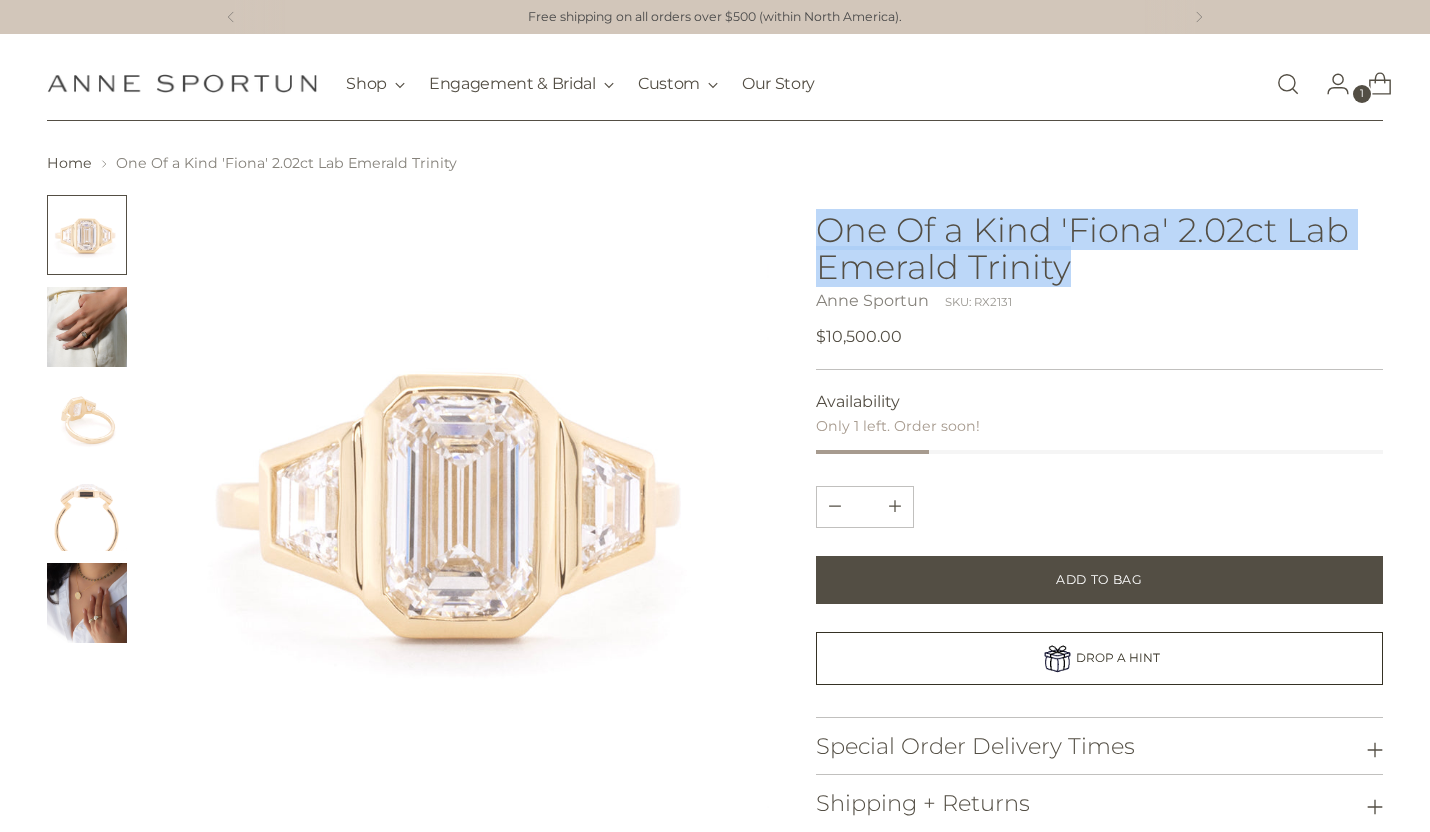copy on "One Of a Kind 'Fiona' 2.02ct Lab Emerald Trinity" 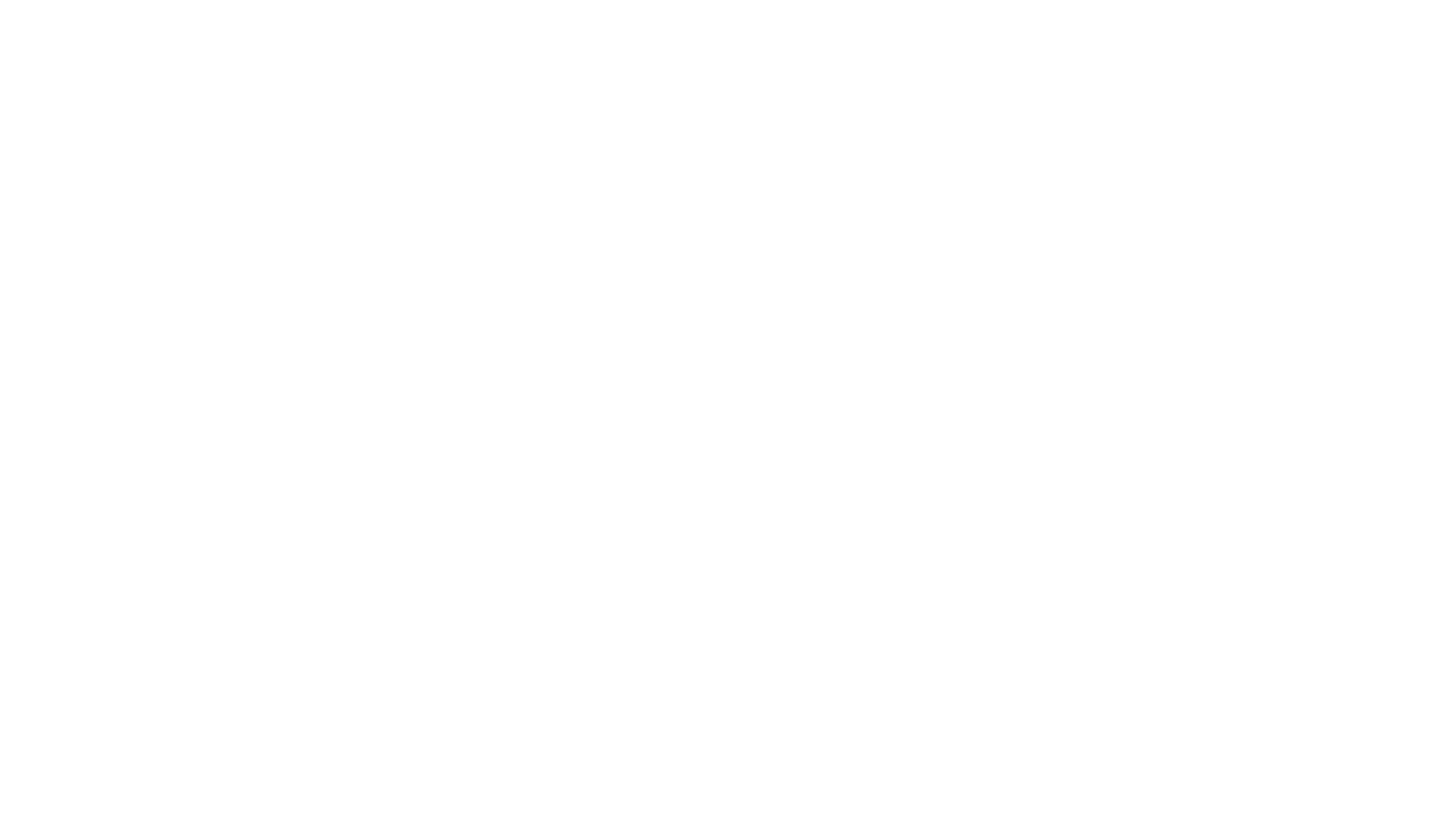 scroll, scrollTop: 0, scrollLeft: 0, axis: both 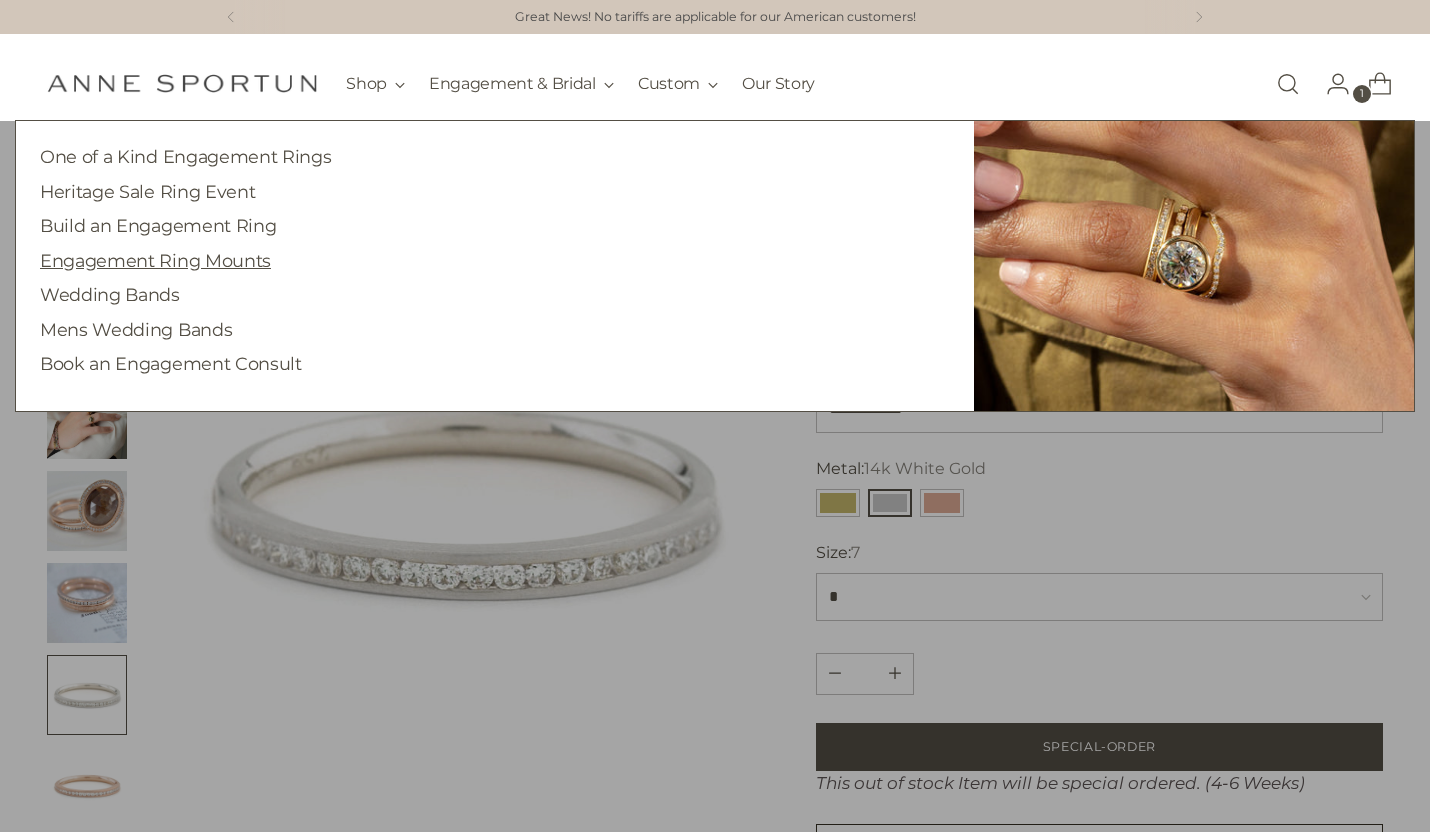 click on "Engagement Ring Mounts" at bounding box center [155, 260] 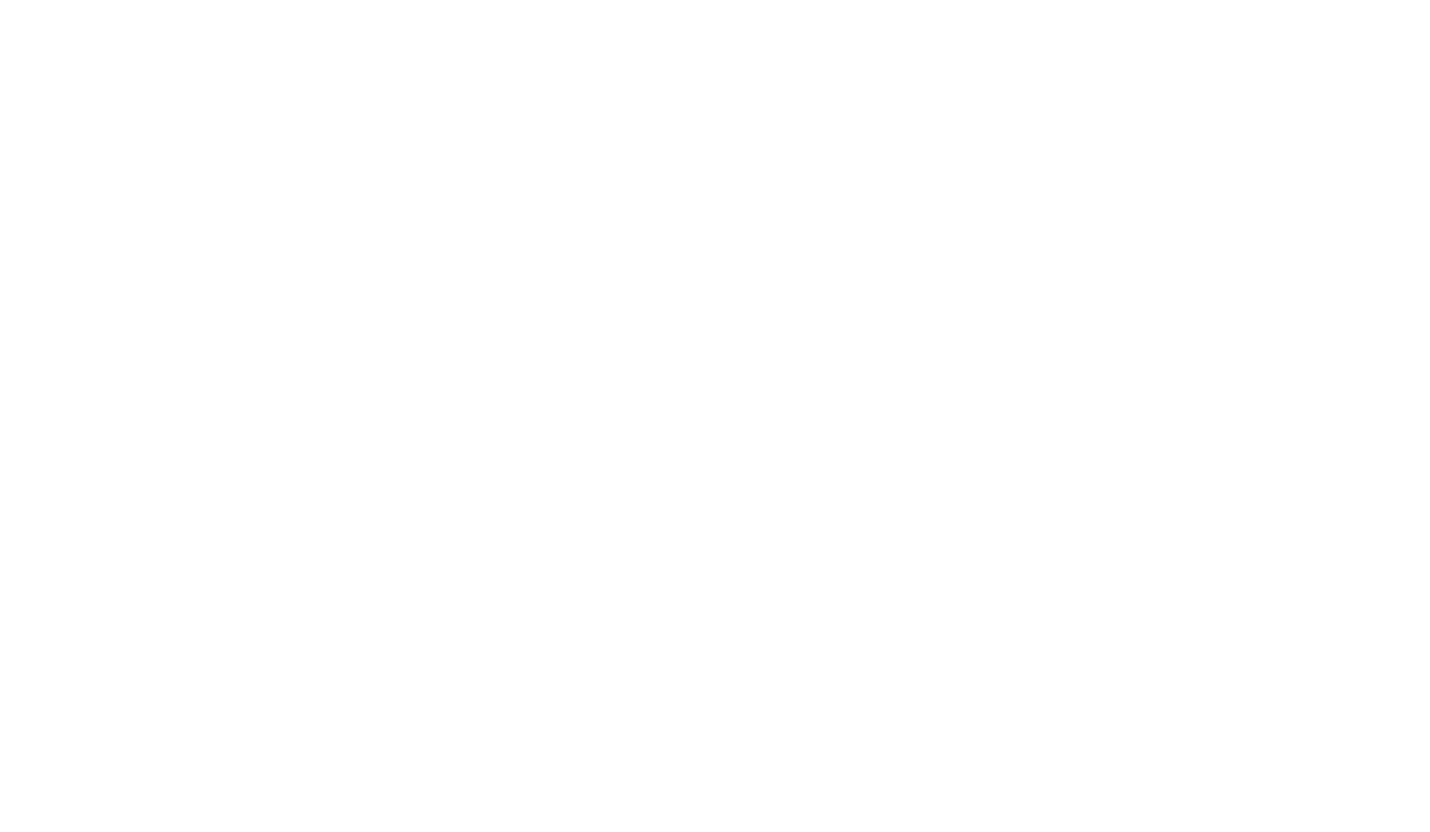 scroll, scrollTop: 187, scrollLeft: 0, axis: vertical 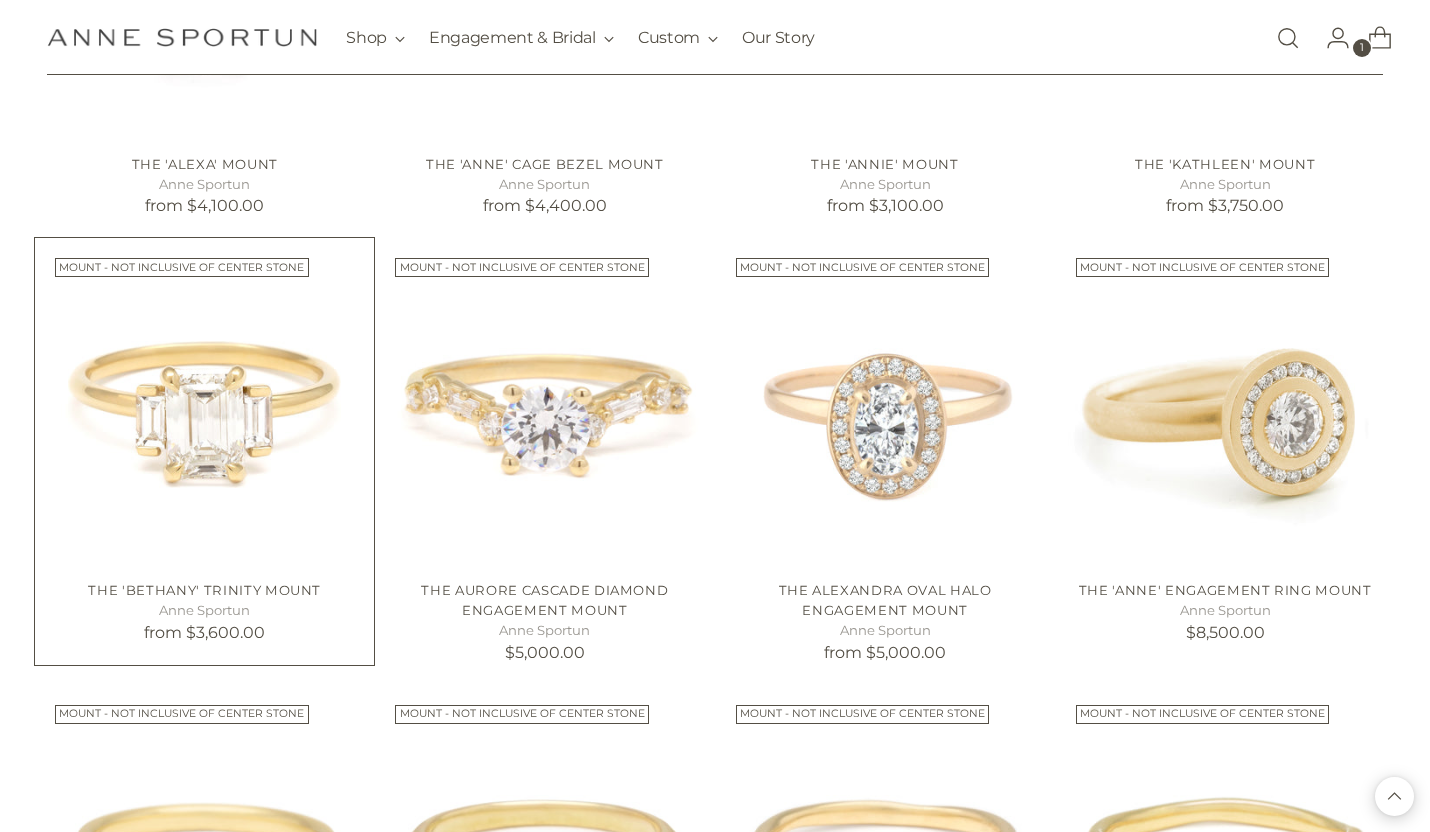 click at bounding box center (0, 0) 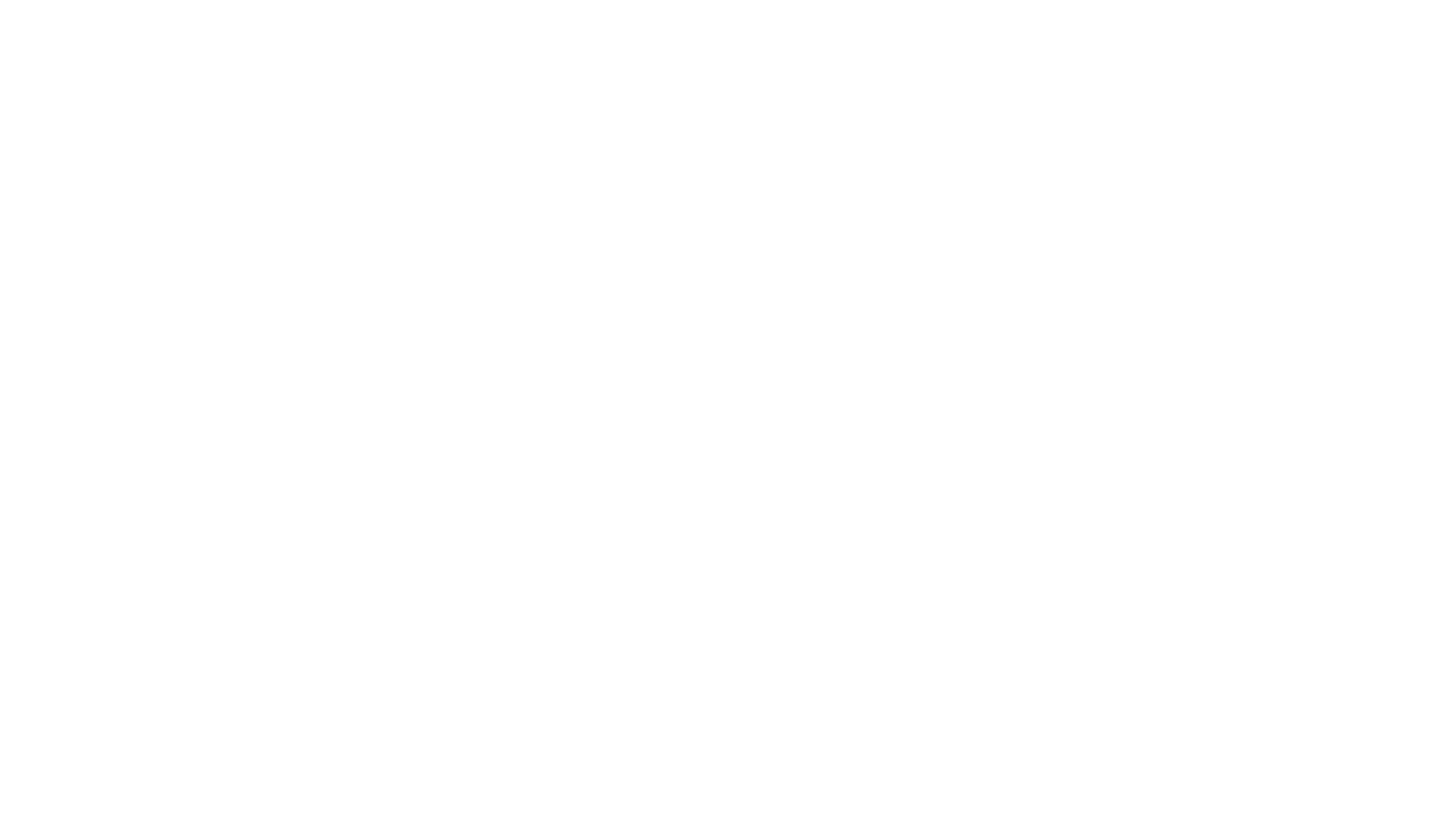 scroll, scrollTop: 0, scrollLeft: 0, axis: both 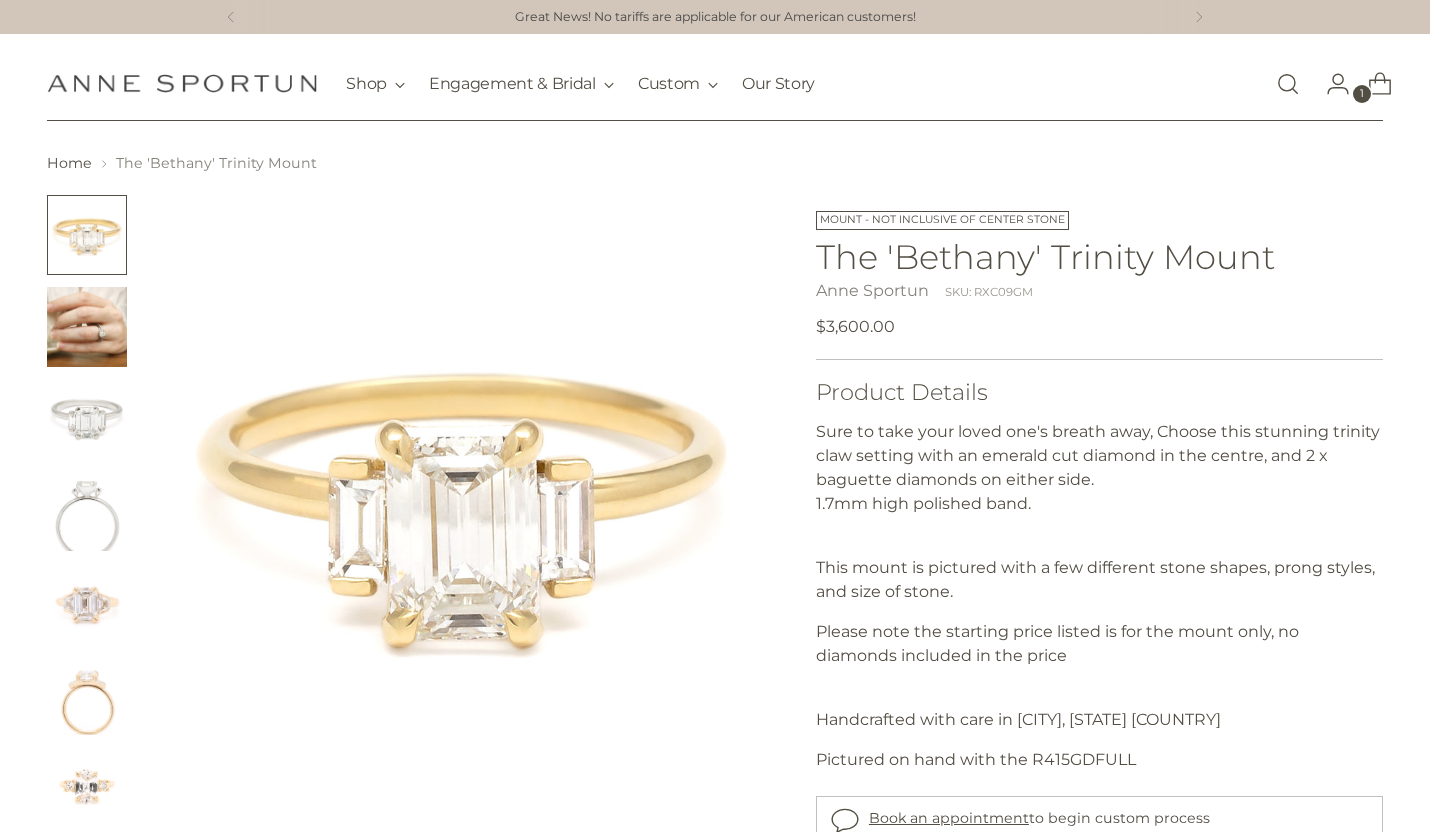 click on "The 'Bethany' Trinity Mount" at bounding box center (1099, 256) 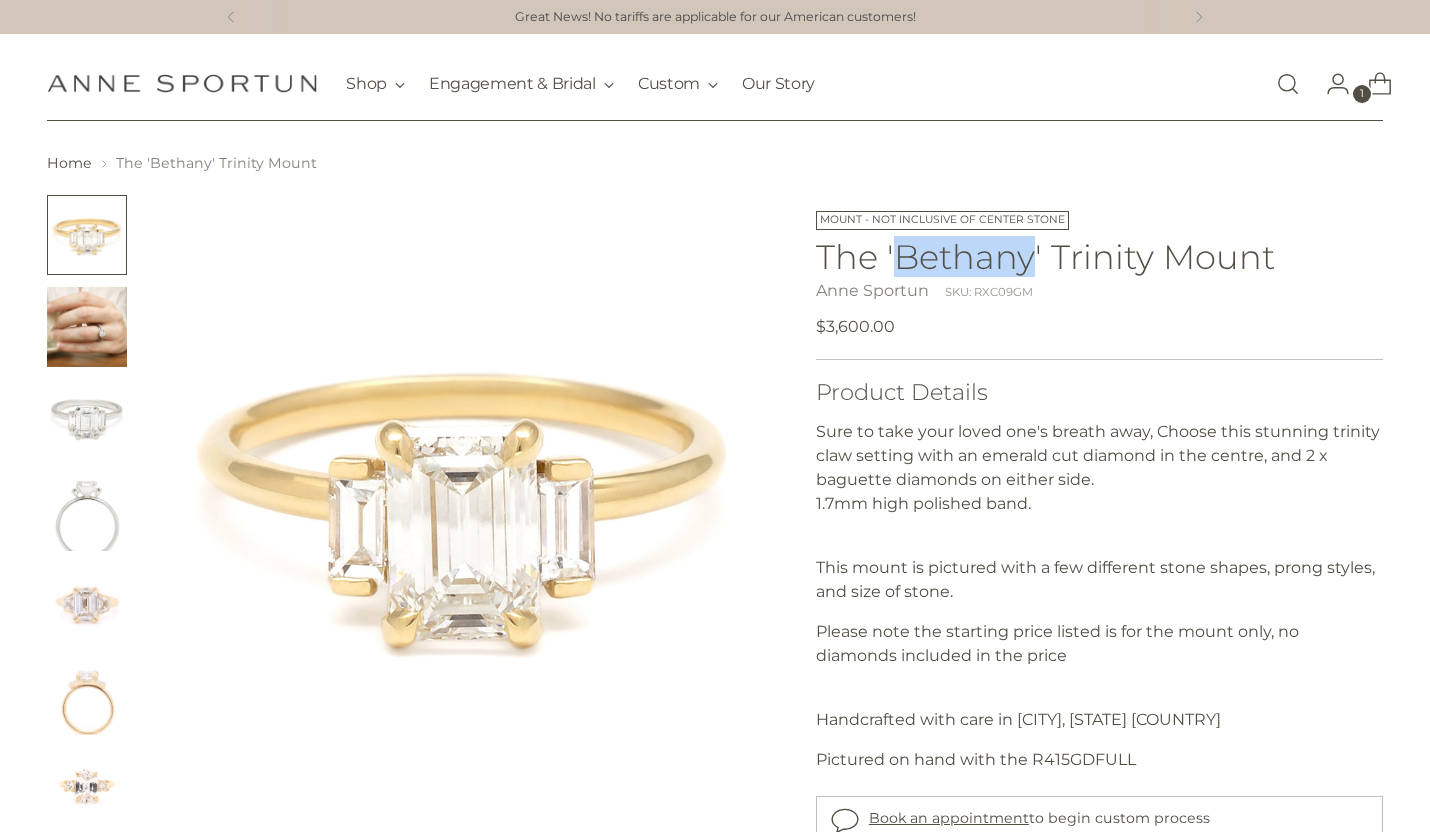 click on "The 'Bethany' Trinity Mount" at bounding box center [1099, 256] 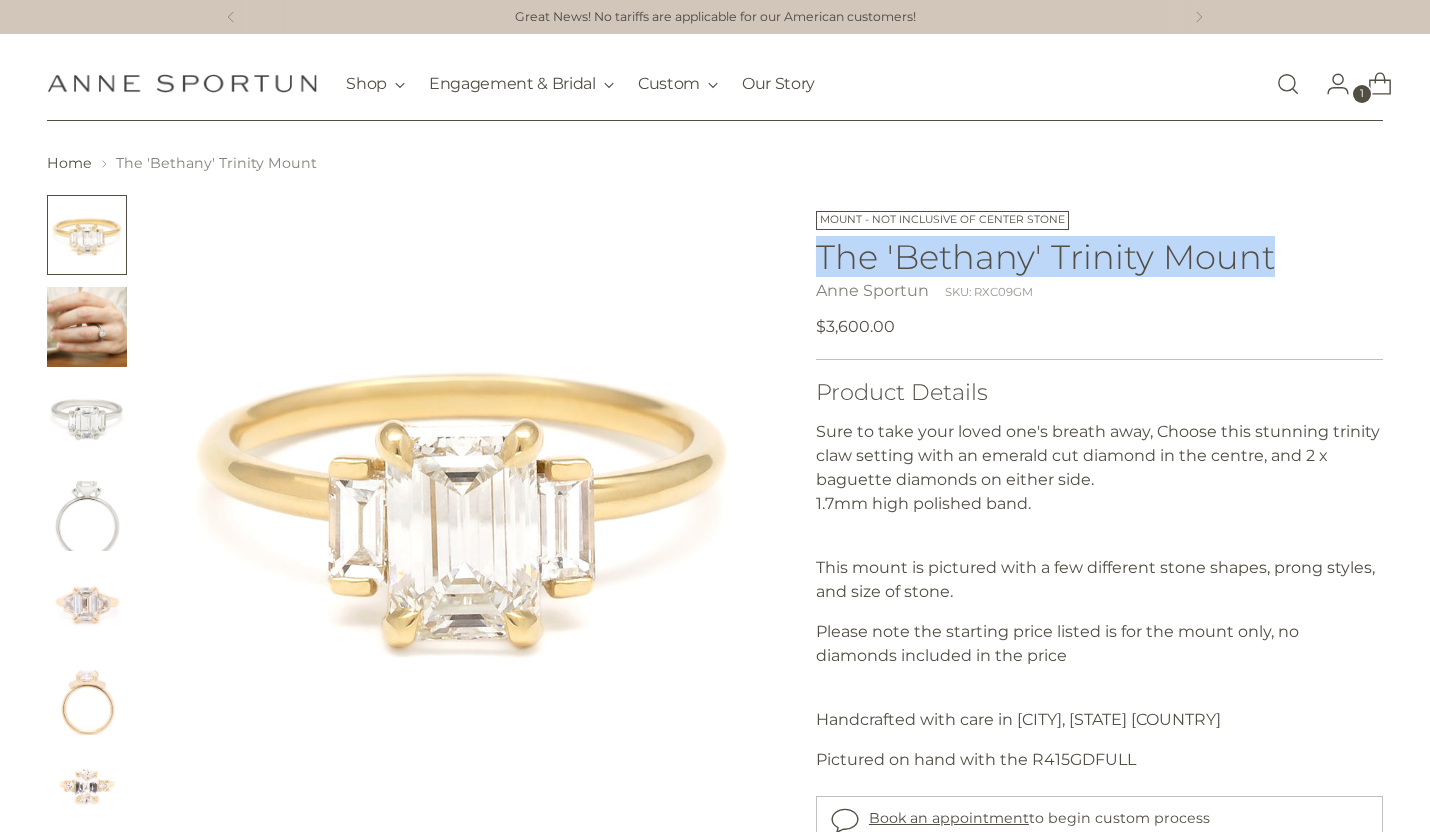 click on "The 'Bethany' Trinity Mount" at bounding box center [1099, 256] 